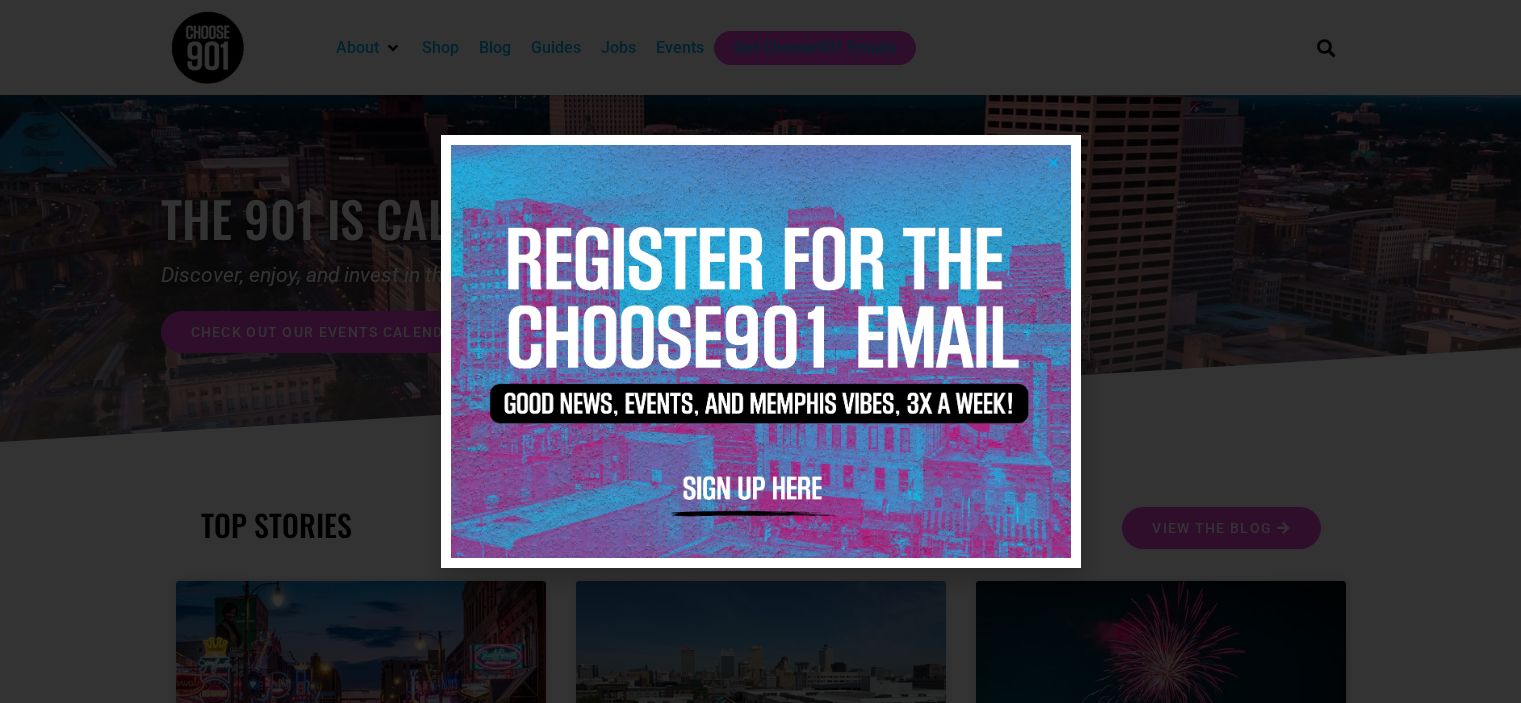 scroll, scrollTop: 0, scrollLeft: 0, axis: both 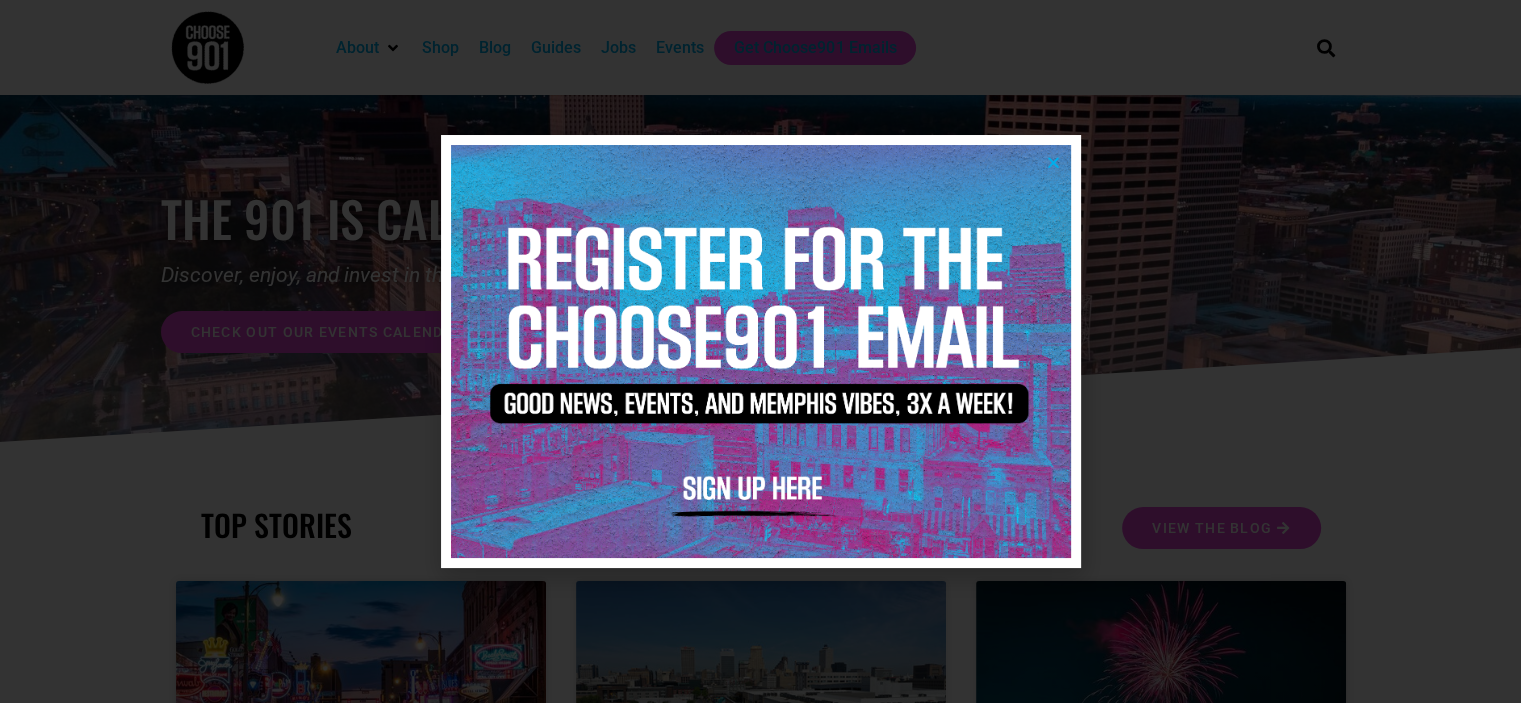 click at bounding box center [1053, 162] 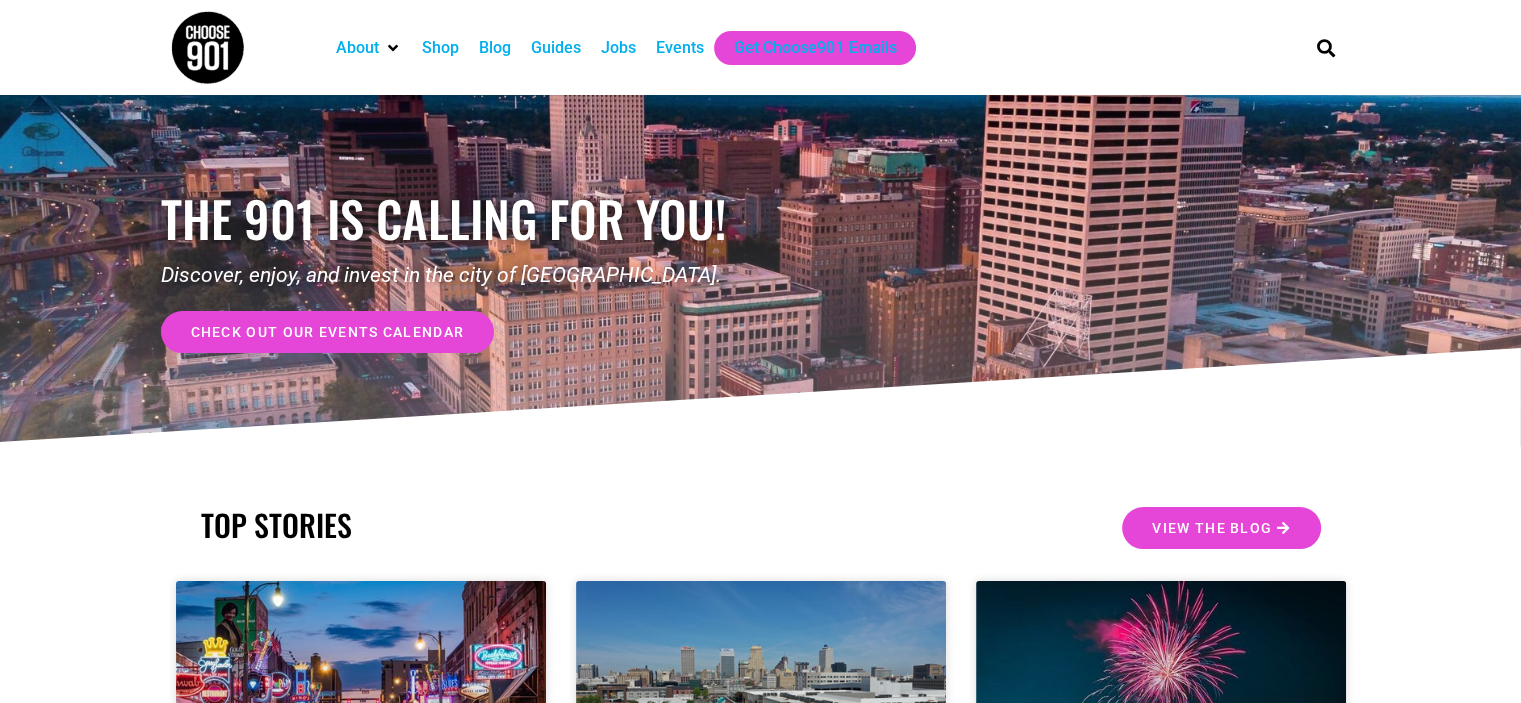 click on "Jobs" at bounding box center [618, 48] 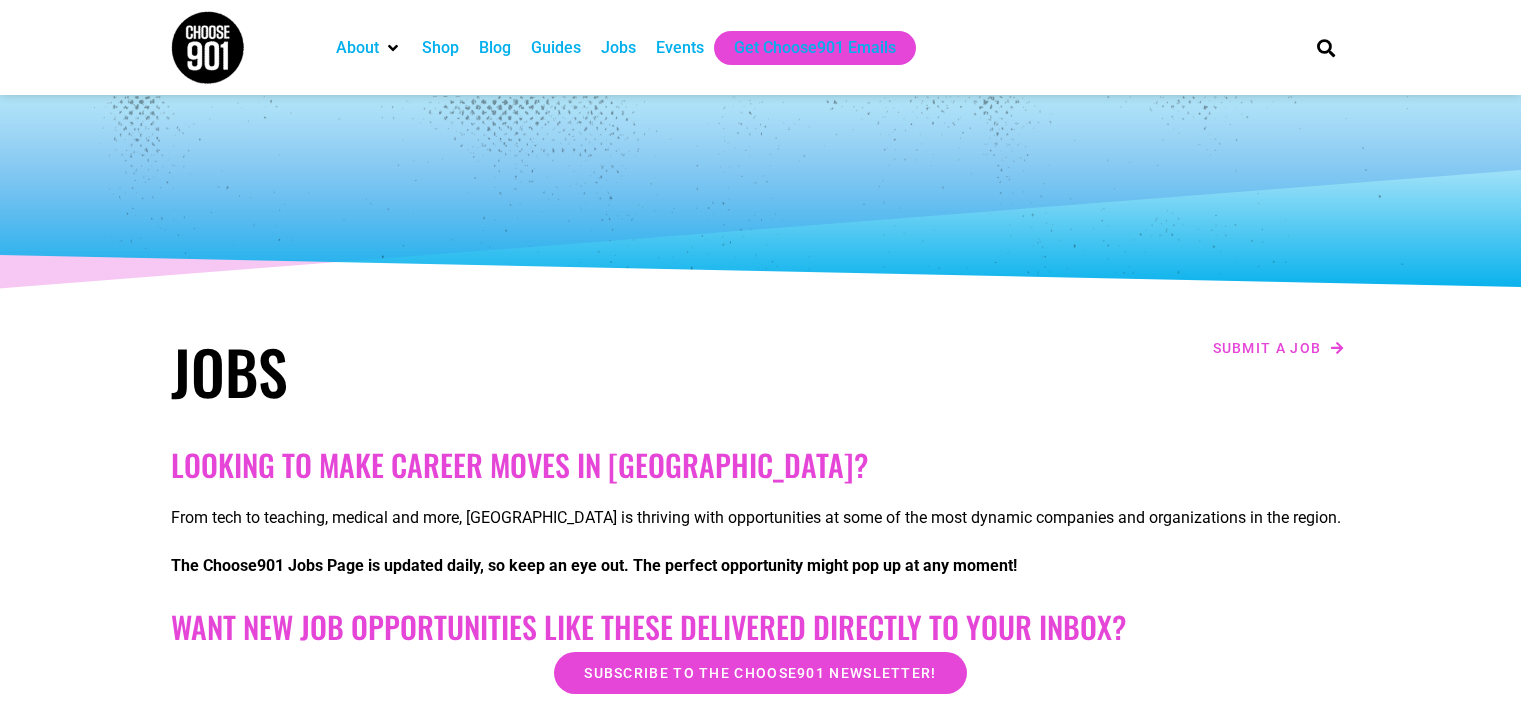 scroll, scrollTop: 0, scrollLeft: 0, axis: both 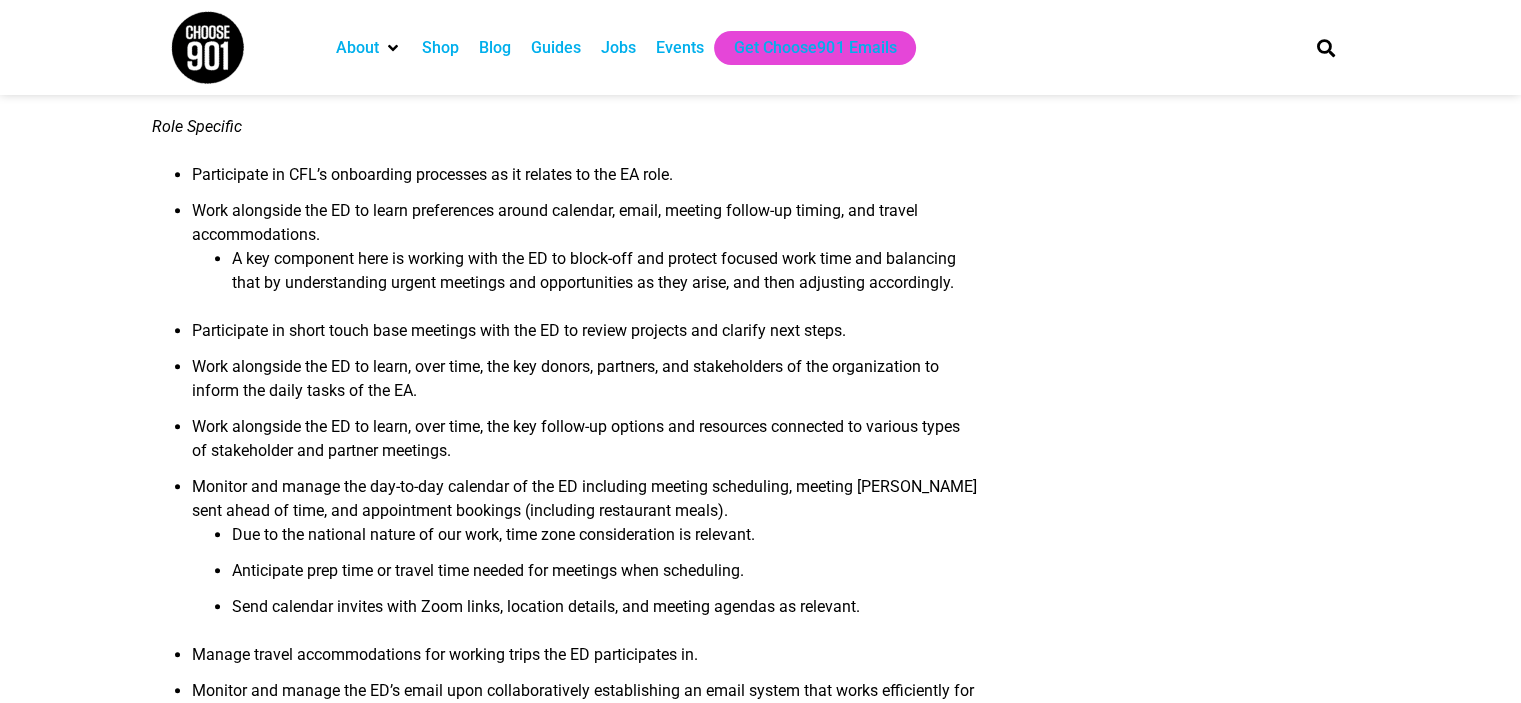 click on "Executive Assistant (Part Time)
[GEOGRAPHIC_DATA], [GEOGRAPHIC_DATA]
Hybrid Schedule Available – 15 hours per week
ABOUT CHAMPIONS FOR LITERACY
Champions for Literacy (“CFL”) is a non-profit organization headquartered in [GEOGRAPHIC_DATA], [US_STATE]. Since [DATE], CFL has been providing opportunities for athletes, sports teams, and corporate sponsors to impact childhood reading across the country. We create “Resource & Inspire” moments for young readers by partnering with athletes who both fundraise for and volunteer with elementary literacy programs, serving as reading role models.
POSITION SUMMARY
Operational Revenue
Corporate Sponsorships (Fight for Literacy Games, Lead & Reads, Suits & Sneakers, Impact Players)
Athlete Partners
Ultimately, this individual will support CFL’s Big Rocks by creating more margin for the ED to utilize an increased amount of time on high leverage projects.
KEY RESPONSIBILITIES
Big Picture/Teammate
We do what we say we’ll do." at bounding box center [760, 1224] 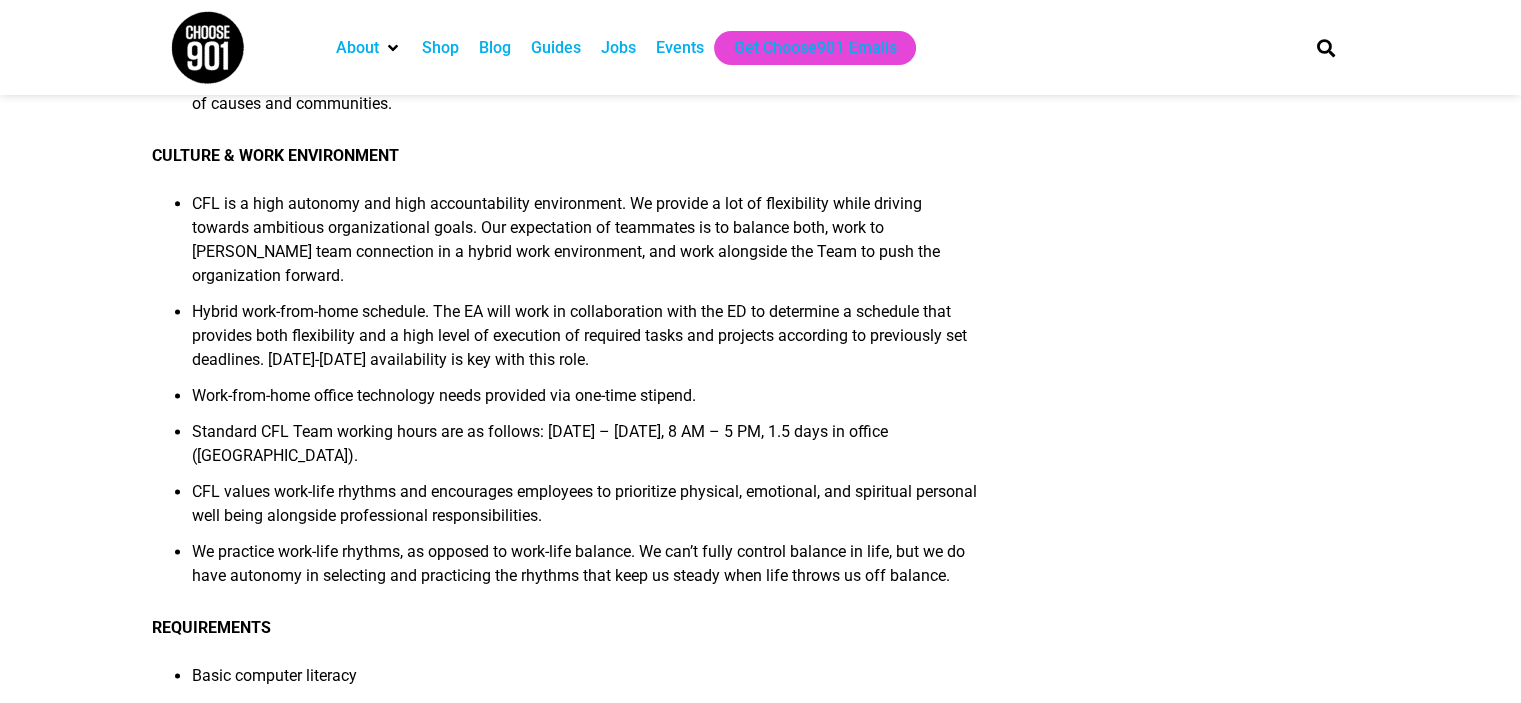 scroll, scrollTop: 2612, scrollLeft: 0, axis: vertical 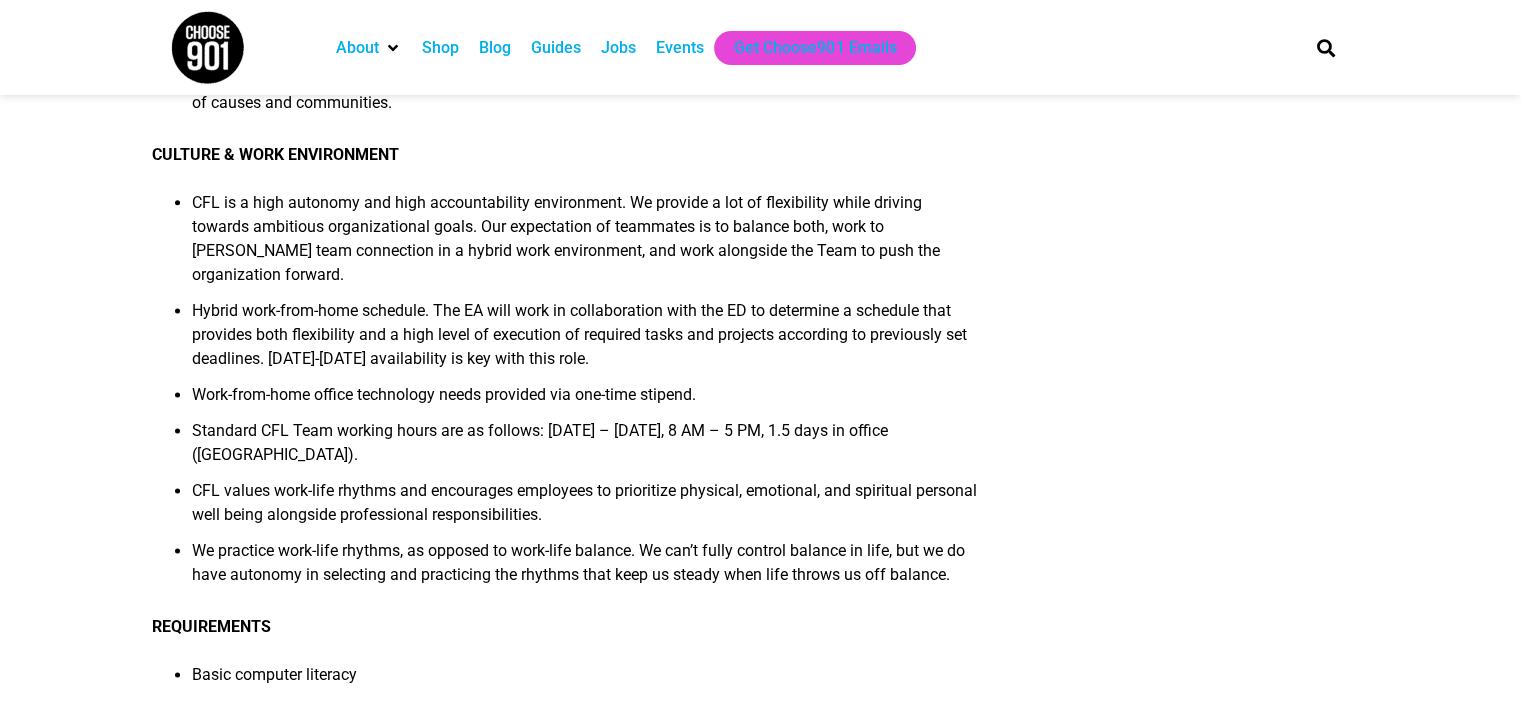 drag, startPoint x: 277, startPoint y: 435, endPoint x: 191, endPoint y: 282, distance: 175.51353 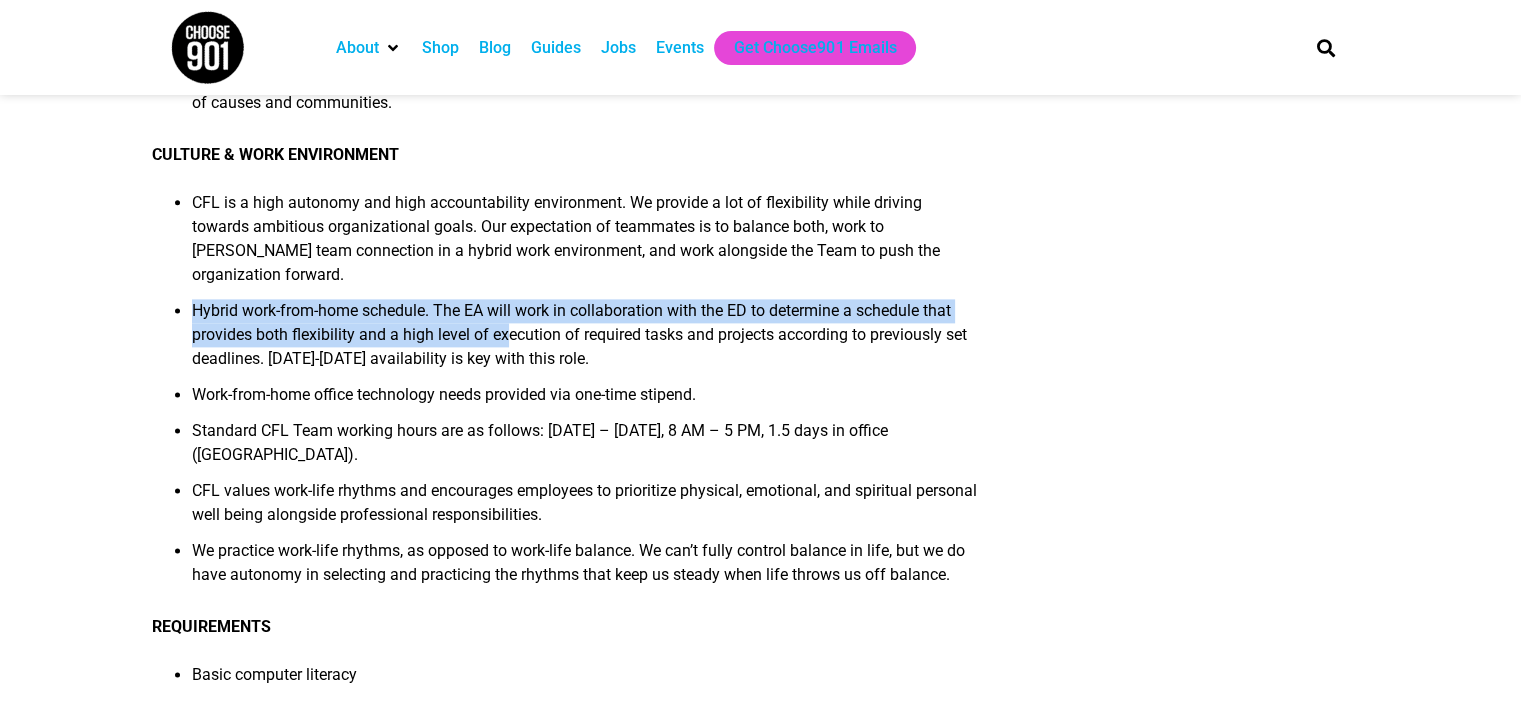 drag, startPoint x: 191, startPoint y: 282, endPoint x: 515, endPoint y: 309, distance: 325.12305 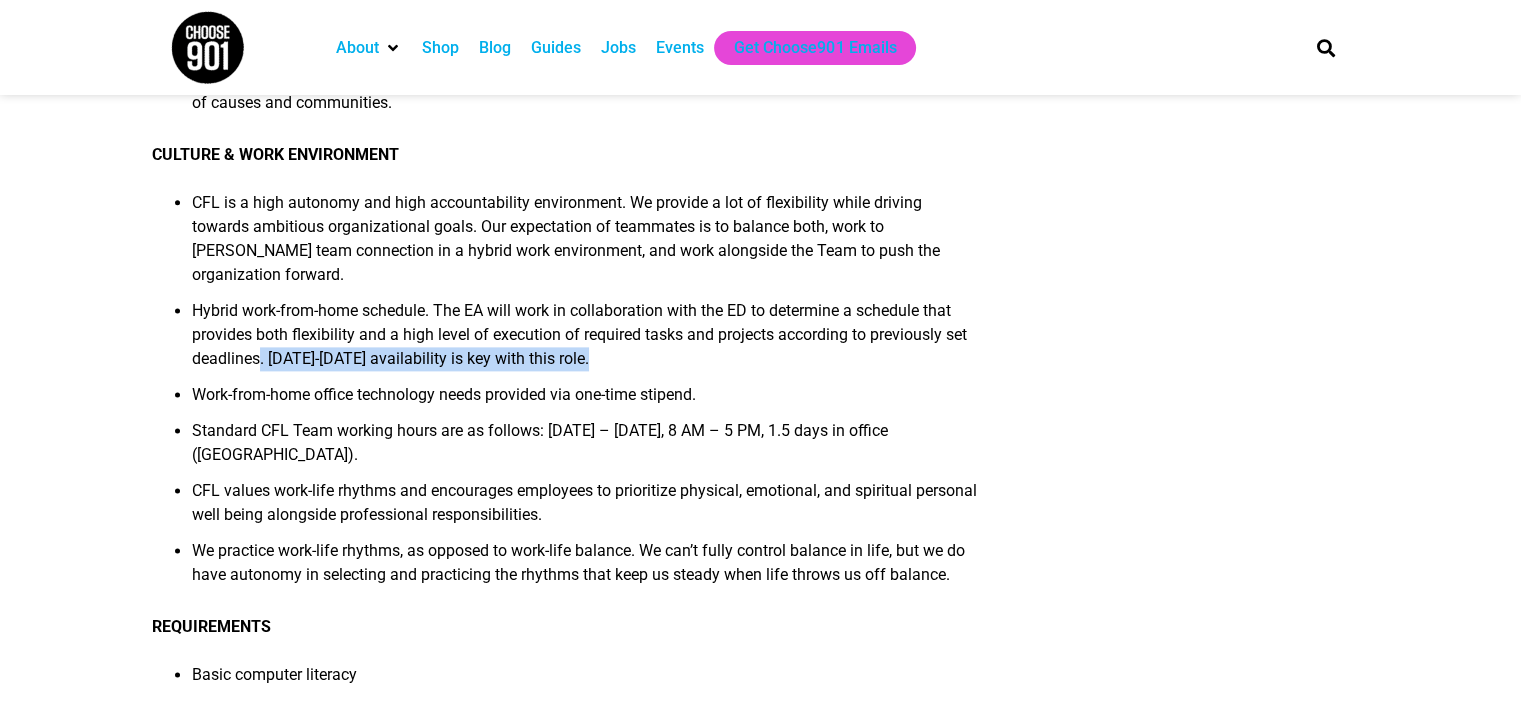 drag, startPoint x: 260, startPoint y: 342, endPoint x: 621, endPoint y: 325, distance: 361.40005 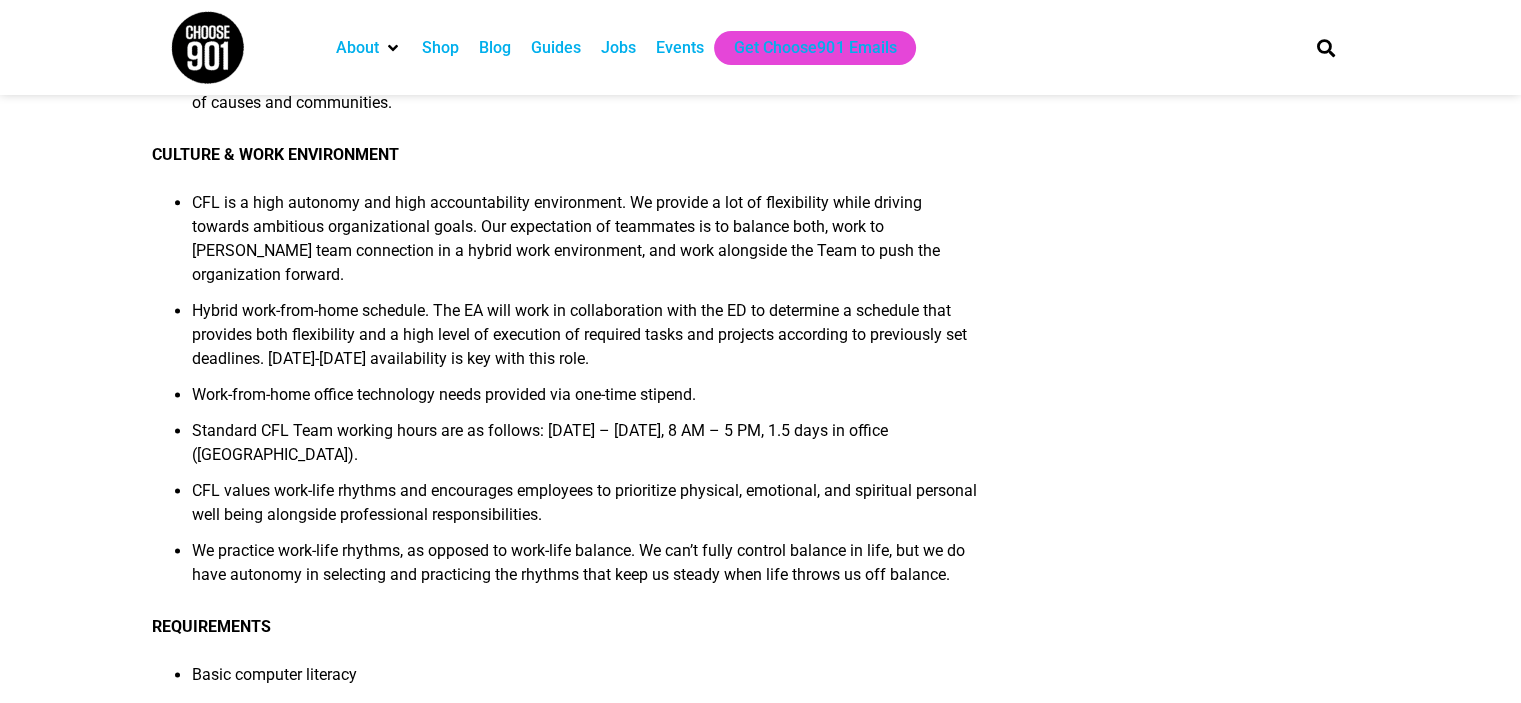 drag, startPoint x: 352, startPoint y: 435, endPoint x: 194, endPoint y: 388, distance: 164.84235 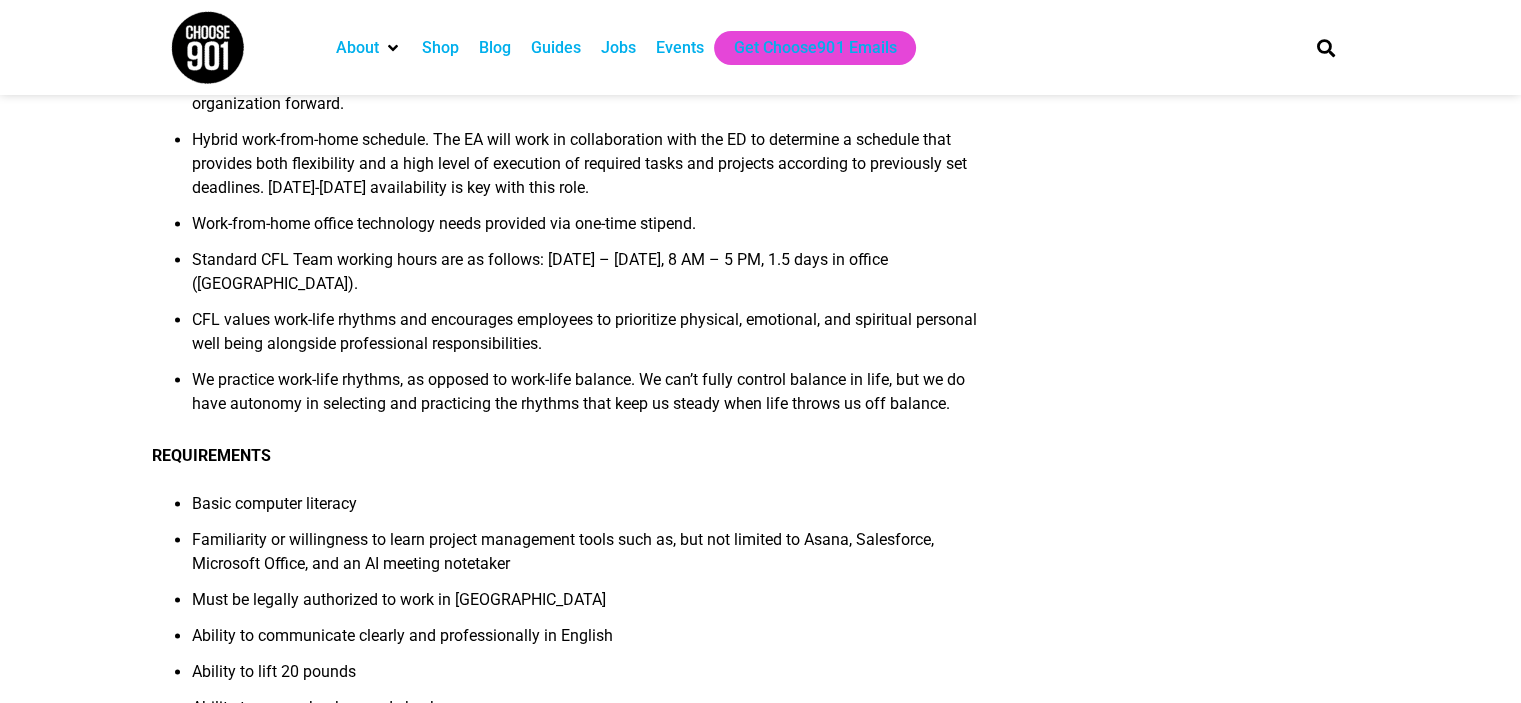 scroll, scrollTop: 2784, scrollLeft: 0, axis: vertical 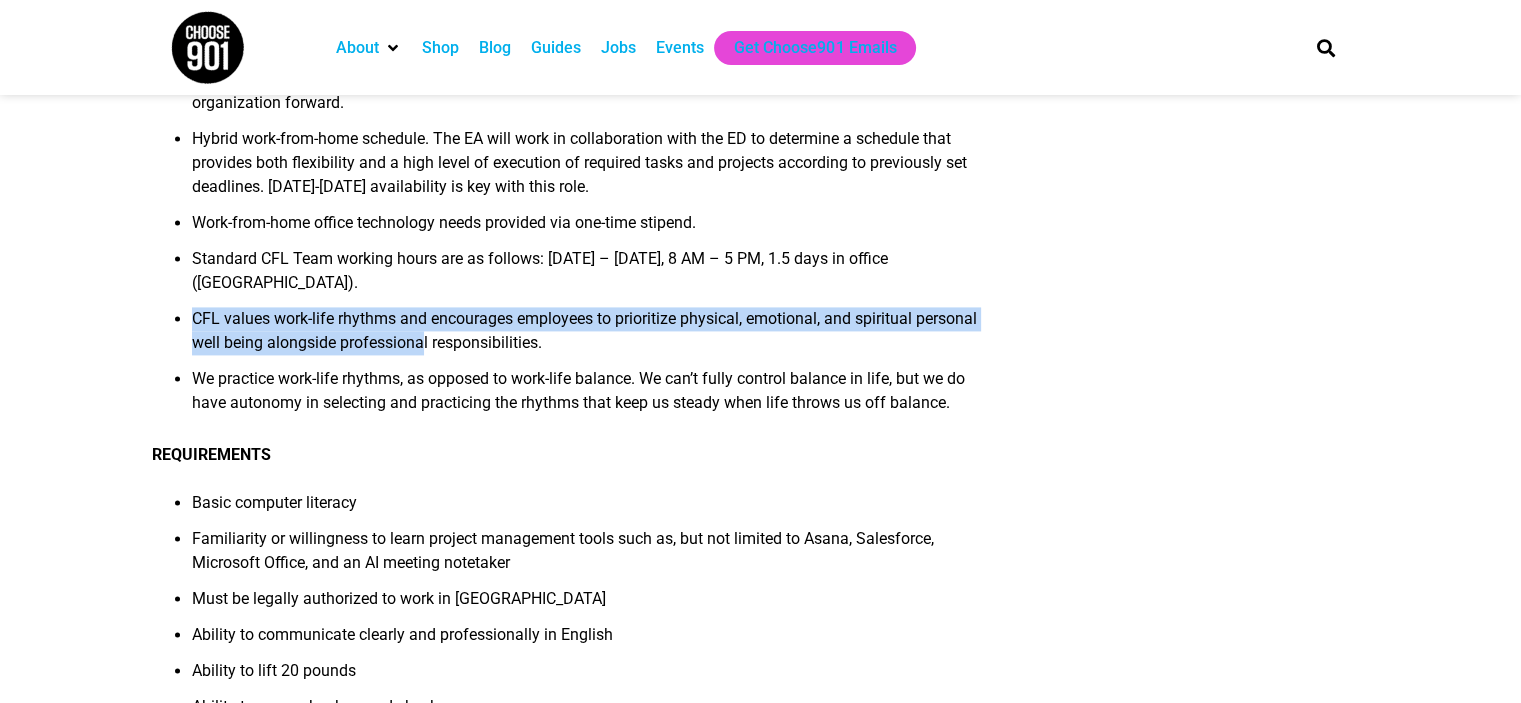 drag, startPoint x: 191, startPoint y: 299, endPoint x: 423, endPoint y: 325, distance: 233.45235 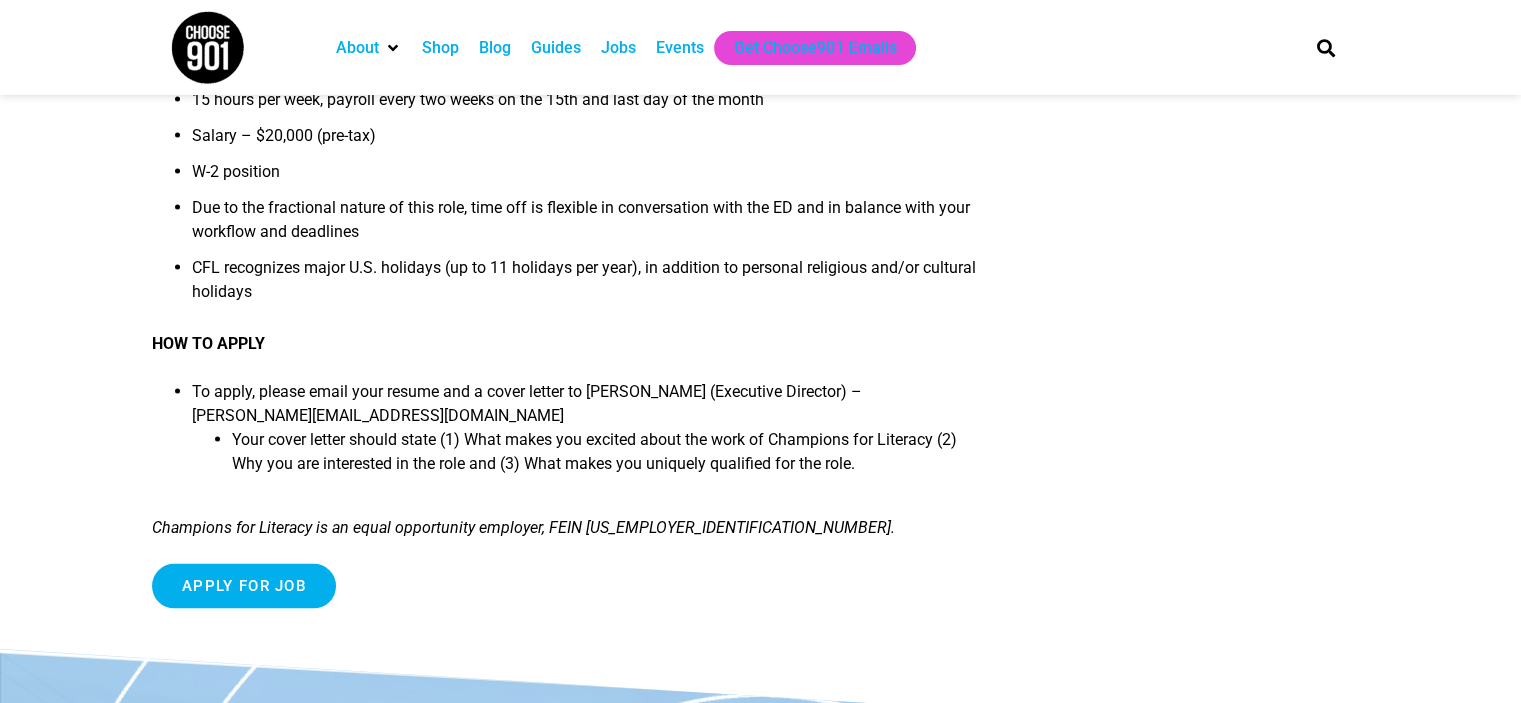 scroll, scrollTop: 3804, scrollLeft: 0, axis: vertical 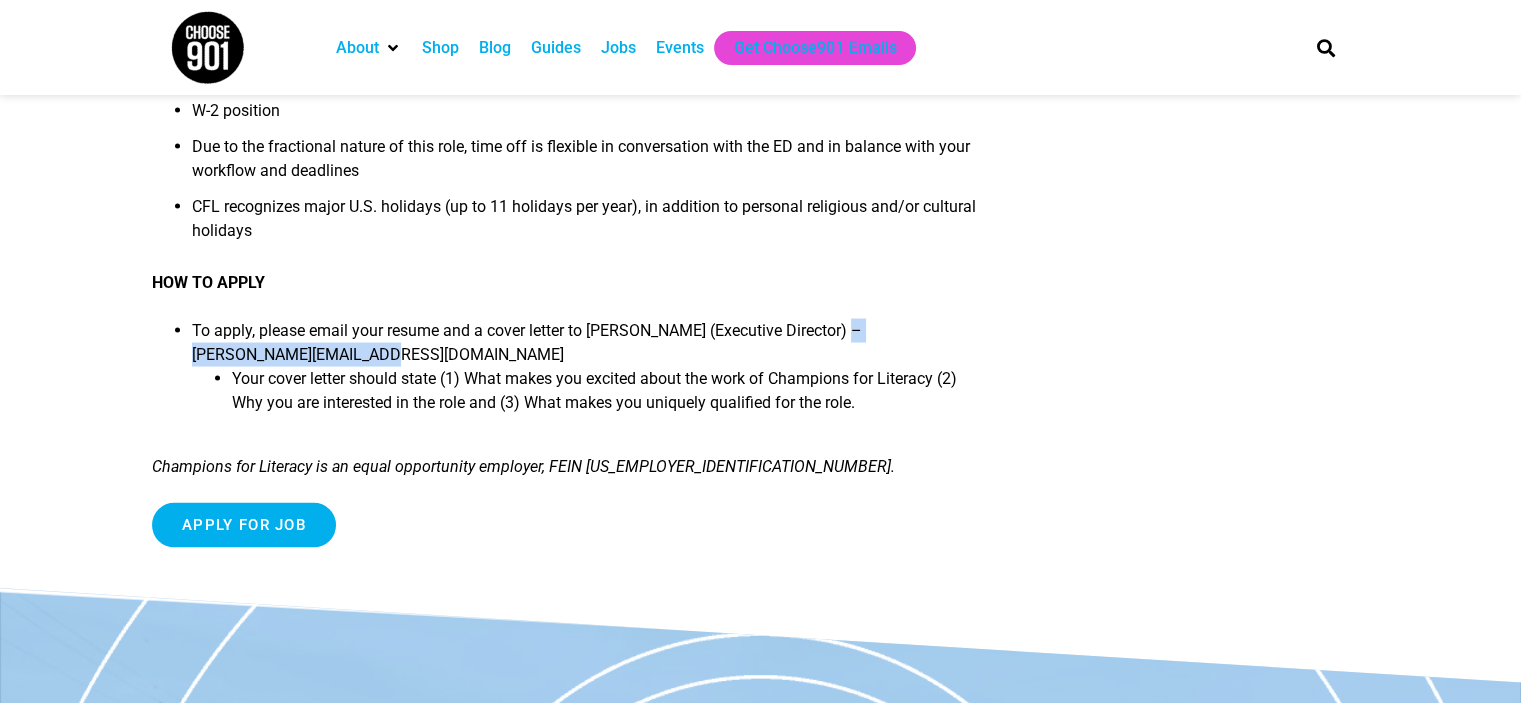 drag, startPoint x: 187, startPoint y: 333, endPoint x: 416, endPoint y: 339, distance: 229.07858 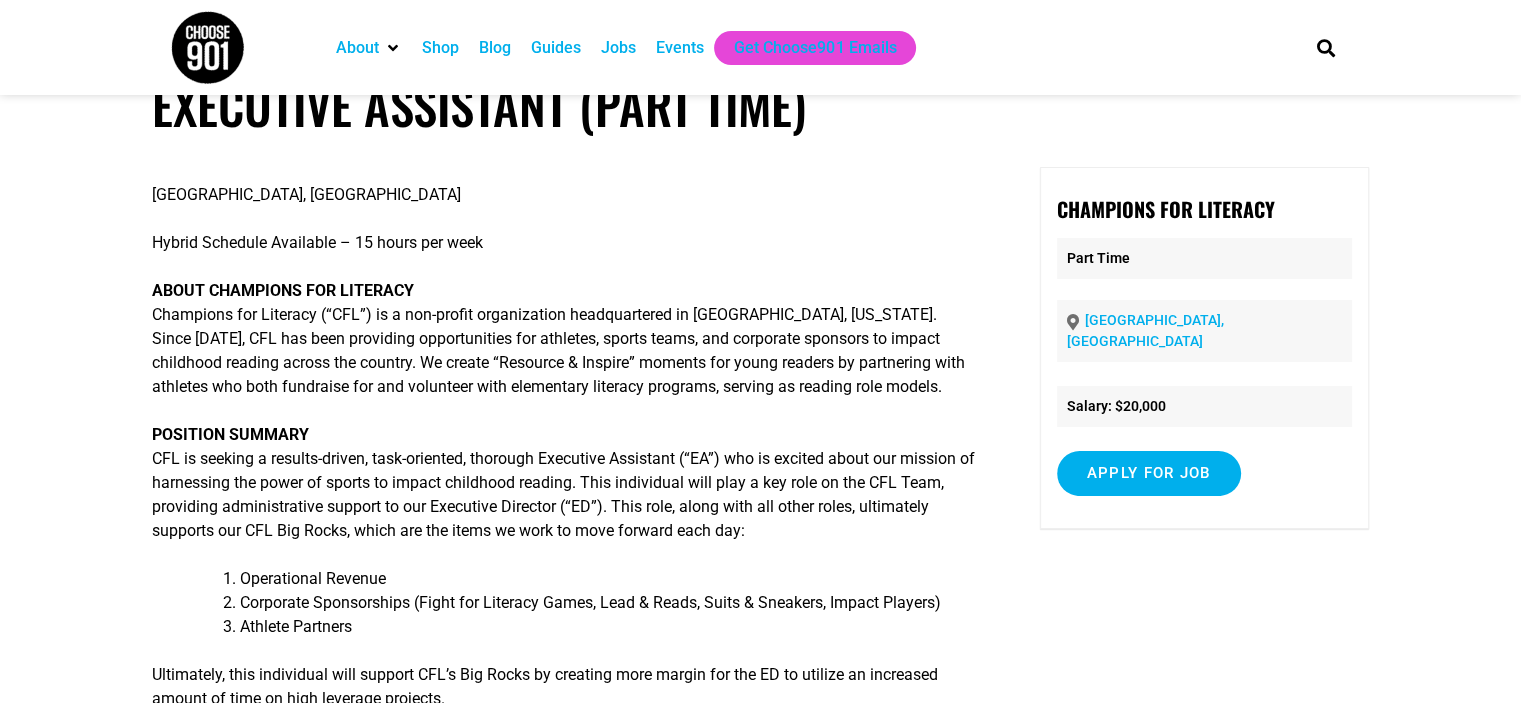 scroll, scrollTop: 0, scrollLeft: 0, axis: both 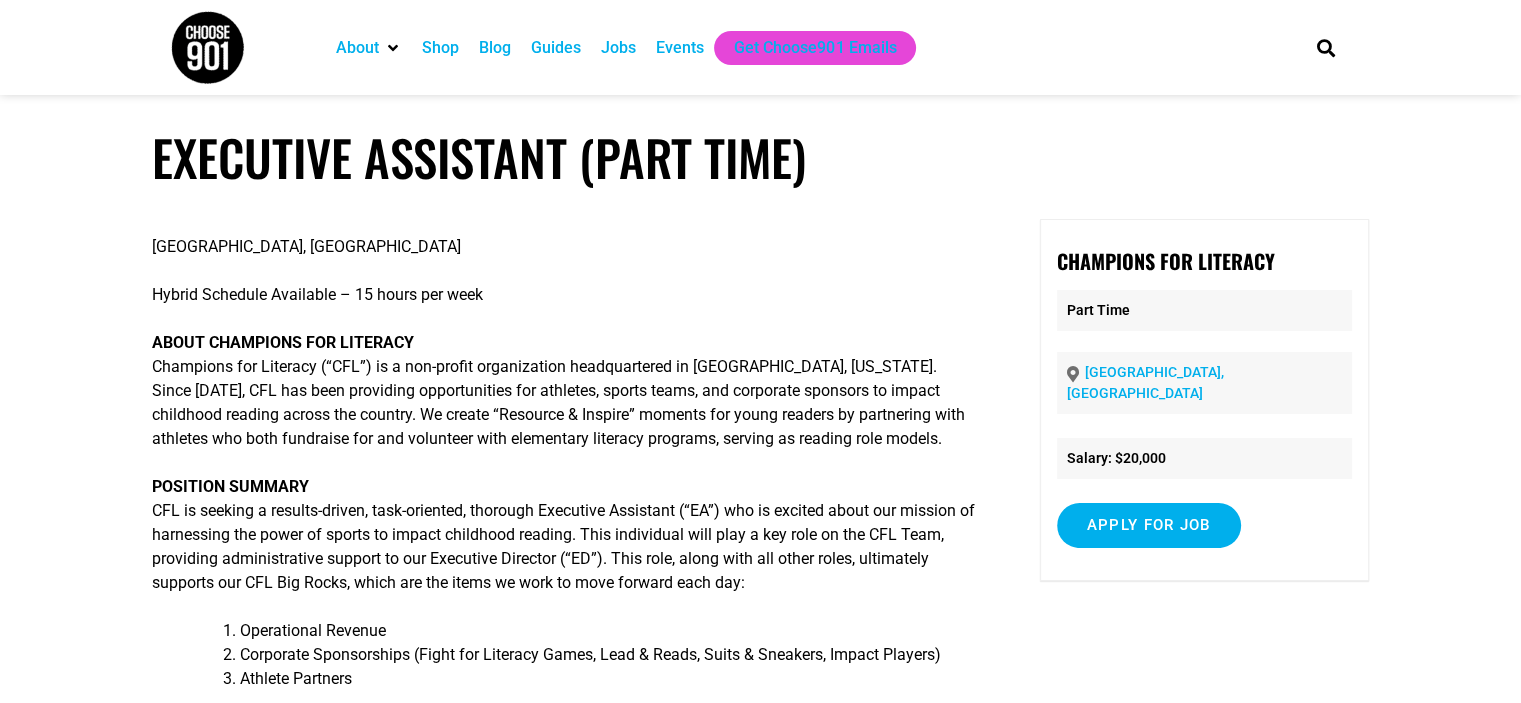 click on "Jobs" at bounding box center (618, 48) 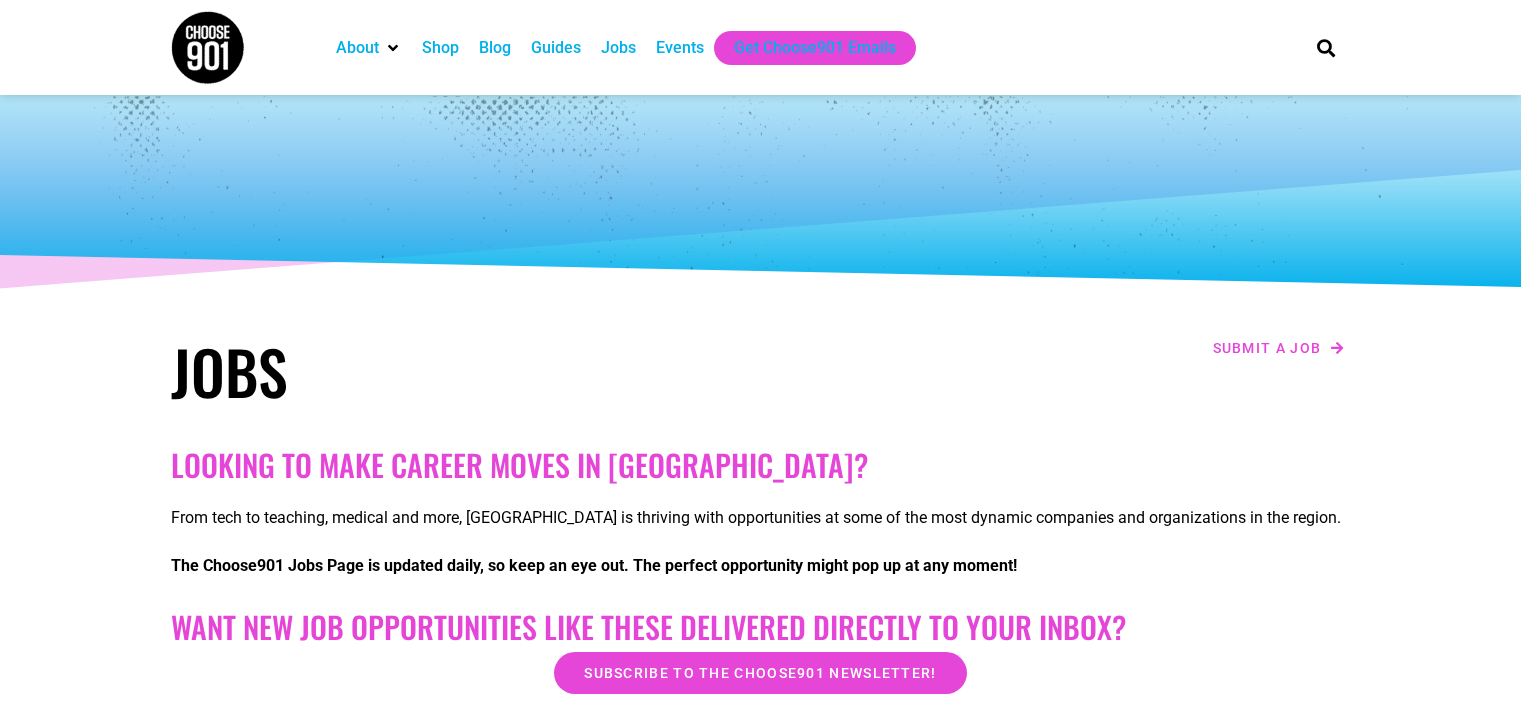 scroll, scrollTop: 0, scrollLeft: 0, axis: both 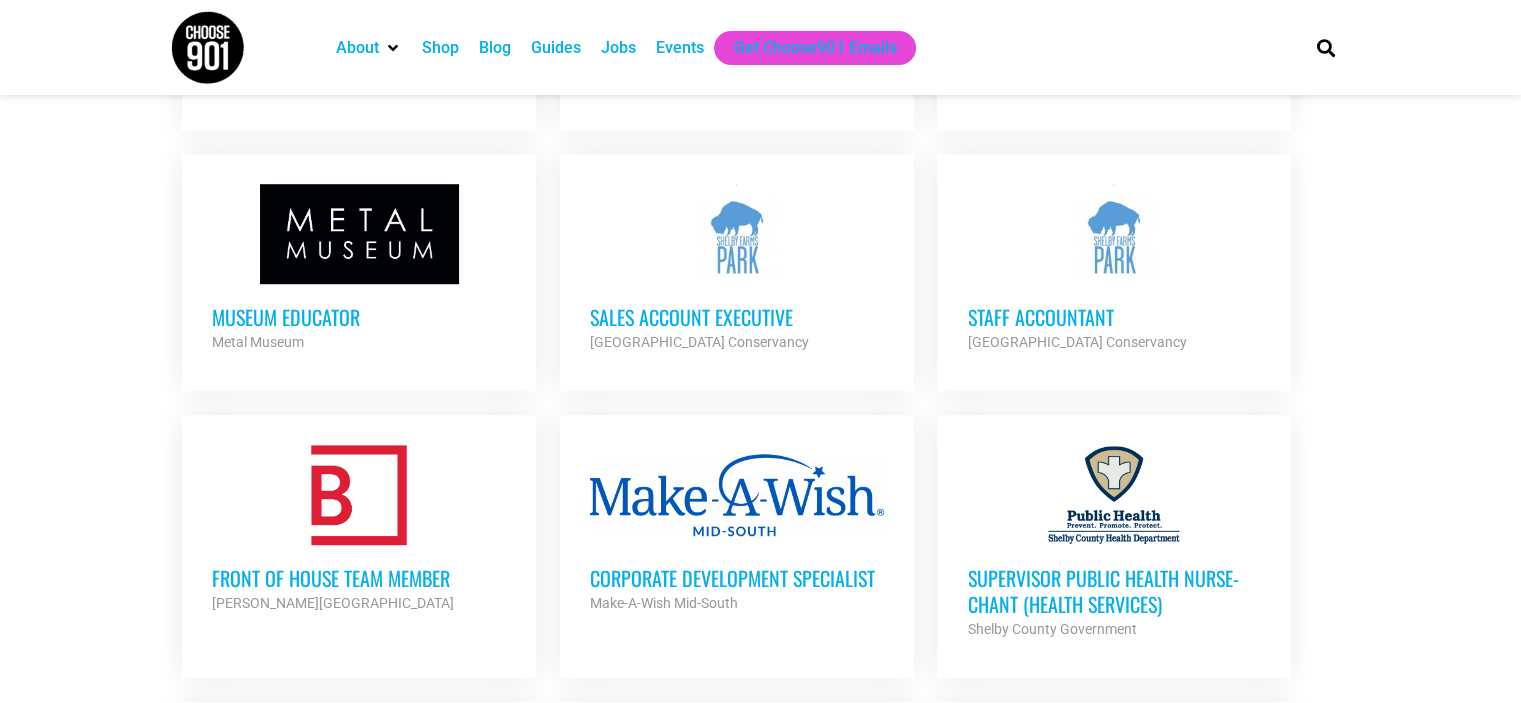click on "Looking to make career moves in Memphis?
From tech to teaching, medical and more, Memphis is thriving with opportunities at some of the most dynamic companies and organizations in the region. The Choose901 Jobs Page is updated daily, so keep an eye out. The perfect opportunity might pop up at any moment!
Want New Job Opportunities like these Delivered Directly to your Inbox?
Subscribe to the Choose901 newsletter!
Keywords
Location
Category
Accounting
Administrative
Communication
Creative
Customer Service
Development
Education
Internship
Legal
Management
Marketing
Medical
Operations
Outdoor Work
Restaurant/Hospitality" at bounding box center [760, 361] 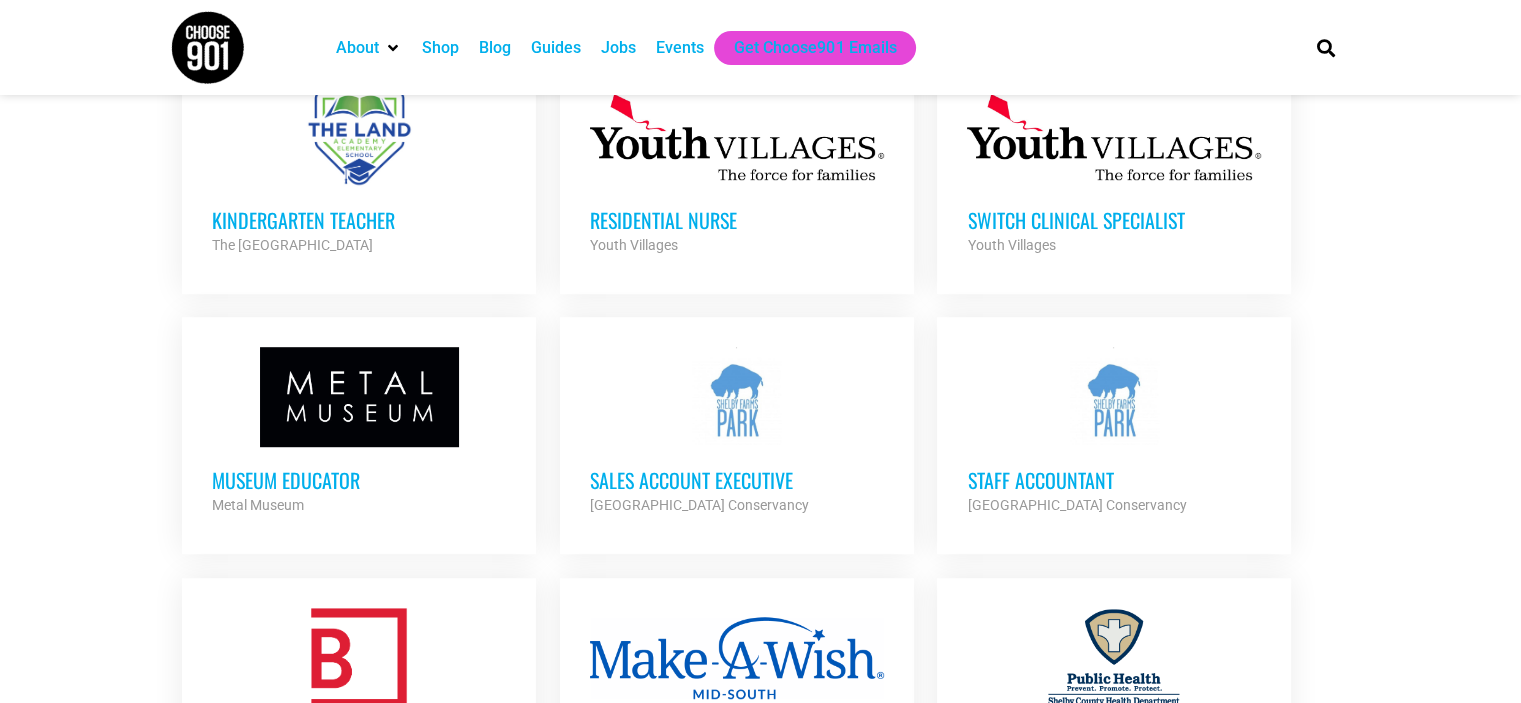 scroll, scrollTop: 1116, scrollLeft: 0, axis: vertical 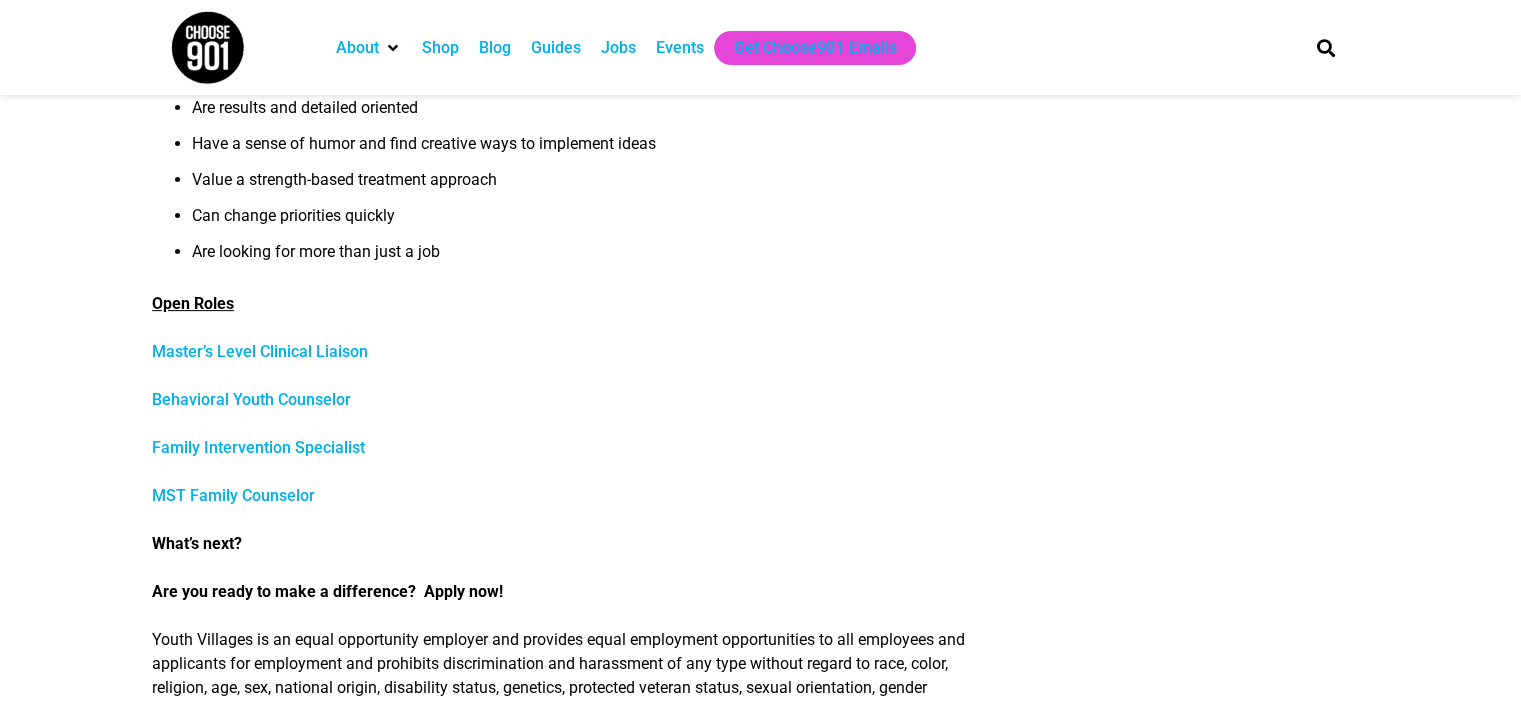 drag, startPoint x: 196, startPoint y: 399, endPoint x: 125, endPoint y: 412, distance: 72.18033 